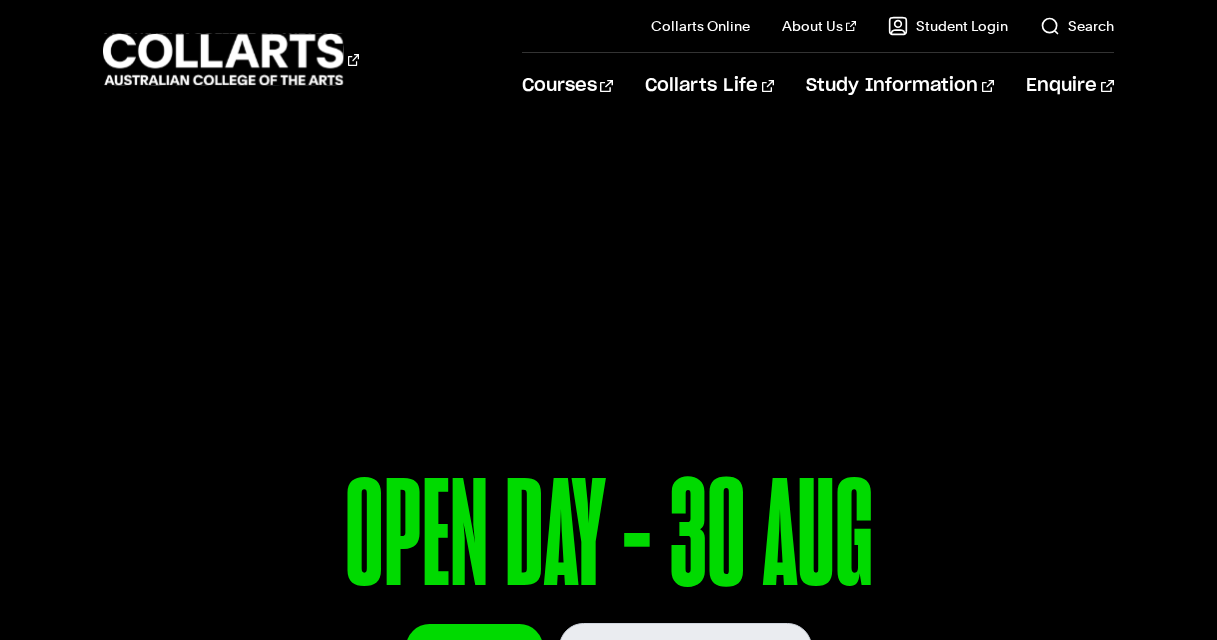 scroll, scrollTop: 0, scrollLeft: 0, axis: both 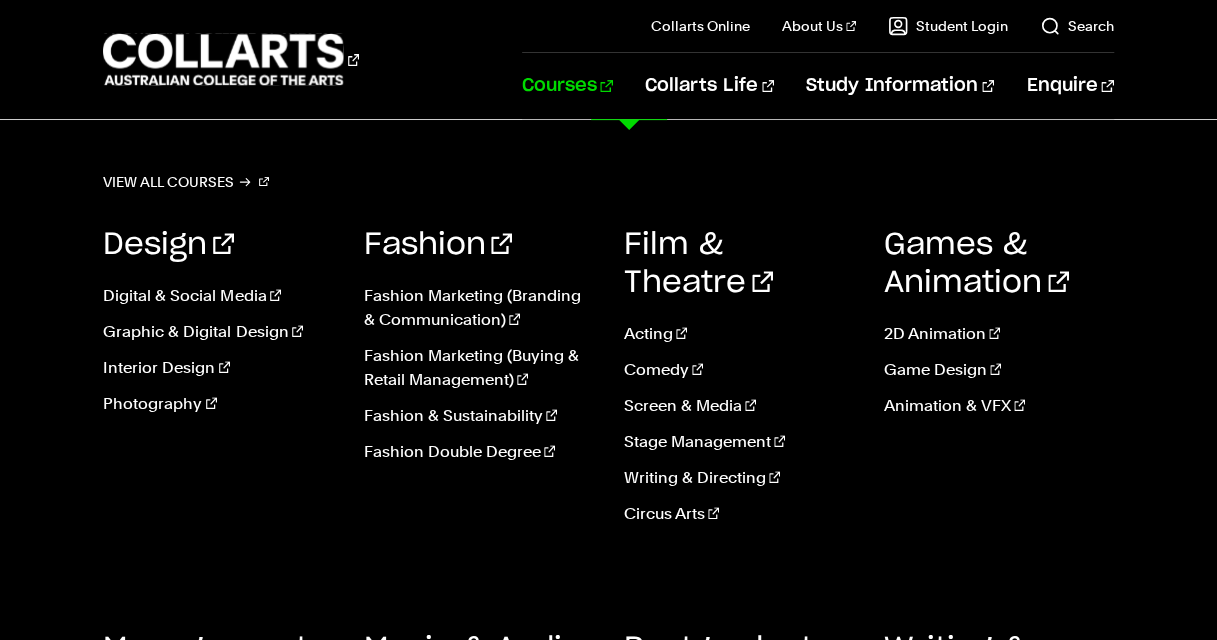 click on "Design
Digital & Social Media
Graphic & Digital Design
Interior Design
Photography" at bounding box center [218, 383] 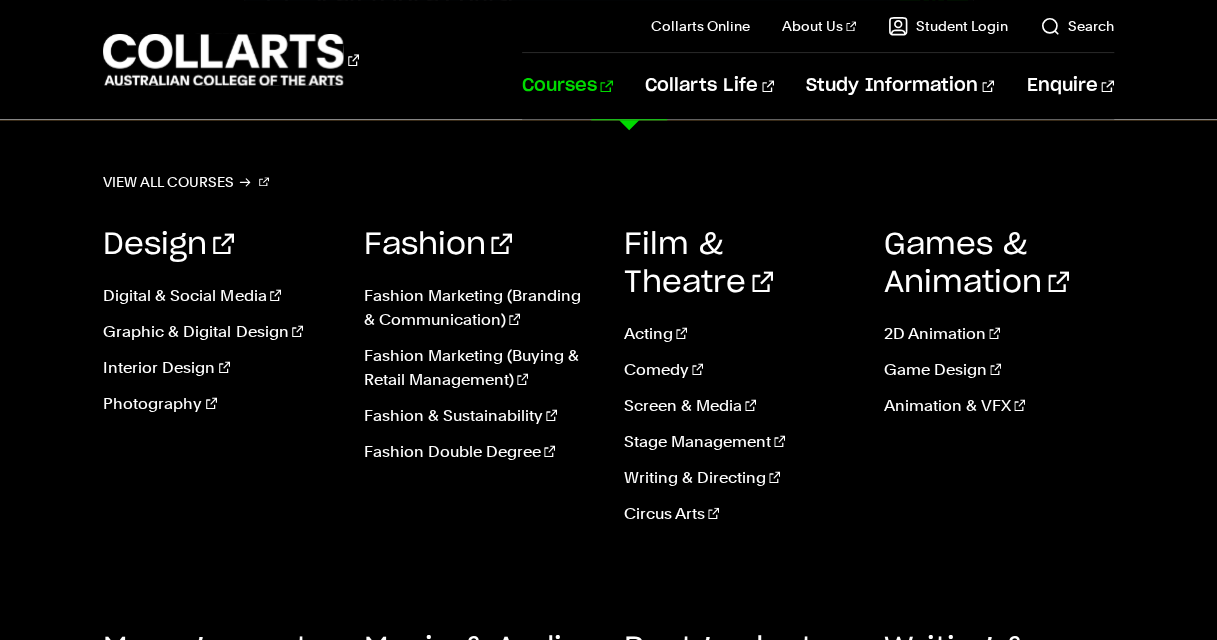 scroll, scrollTop: 889, scrollLeft: 0, axis: vertical 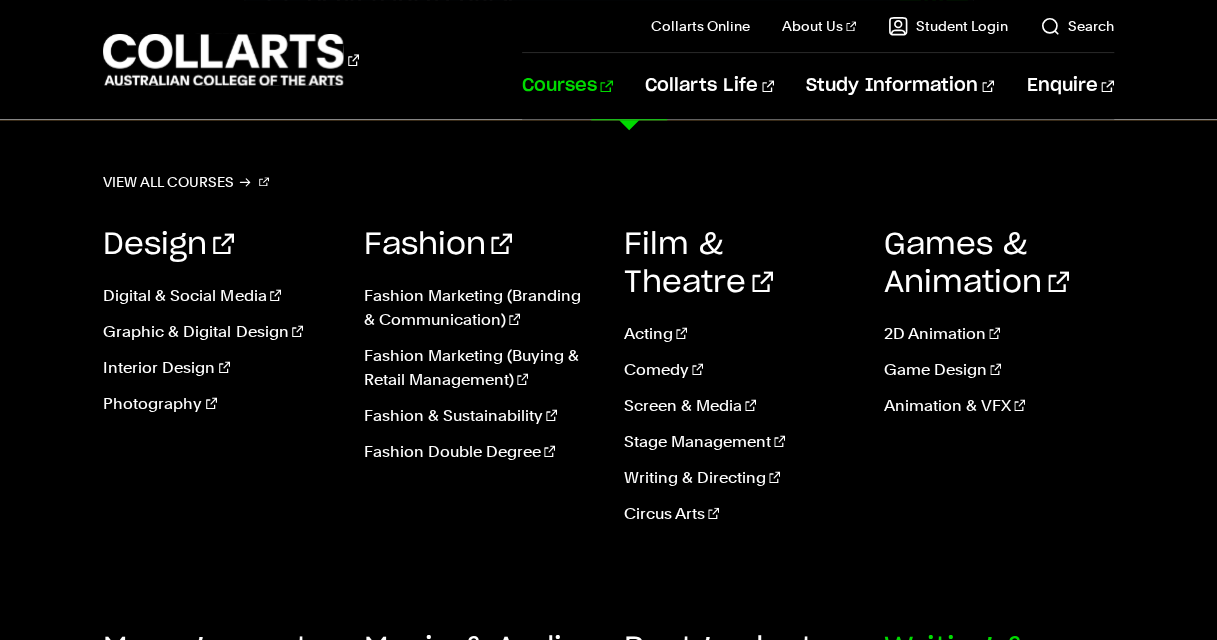 click on "Writing & Communication" at bounding box center (1008, 687) 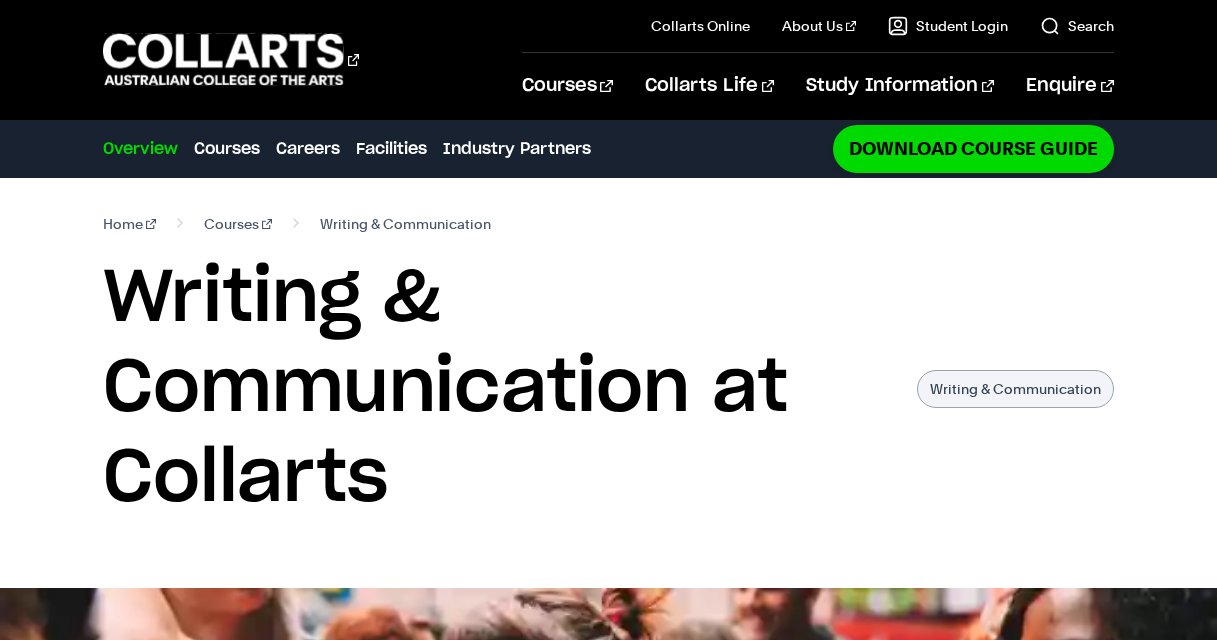 scroll, scrollTop: 0, scrollLeft: 0, axis: both 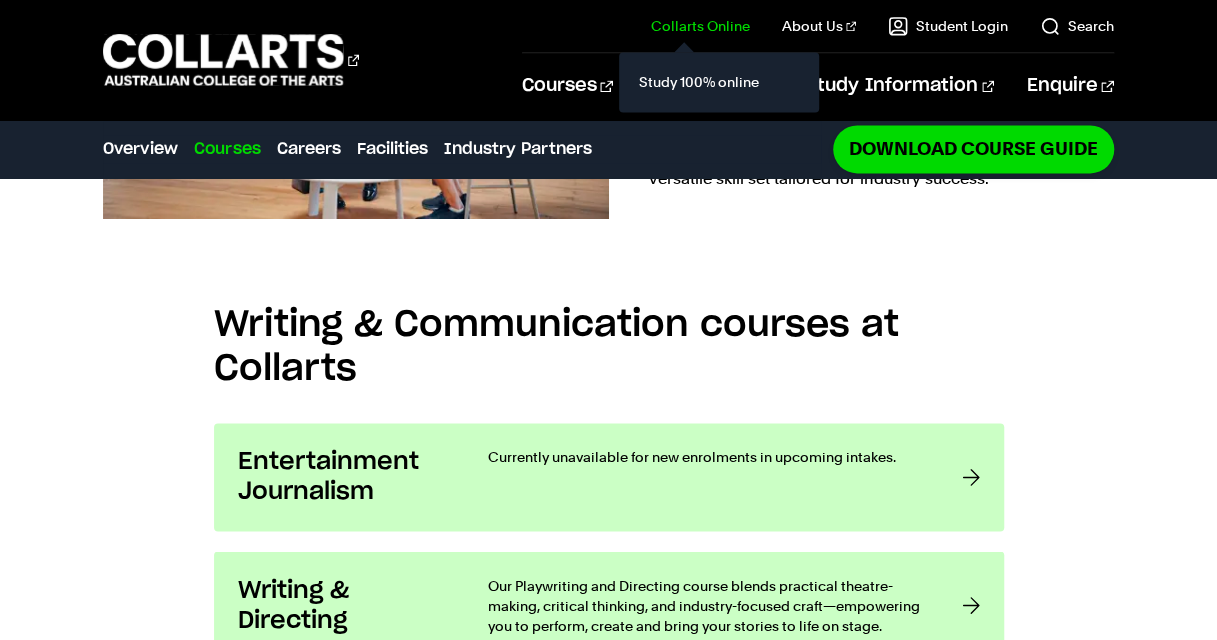click on "Collarts Online" at bounding box center (700, 26) 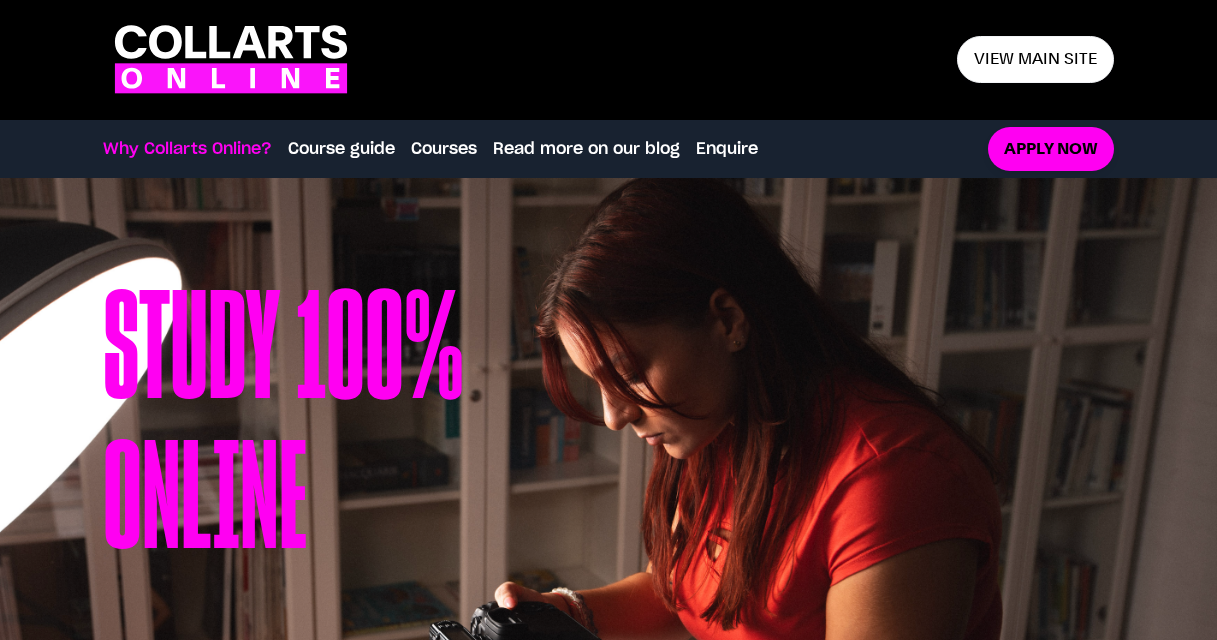 scroll, scrollTop: 0, scrollLeft: 0, axis: both 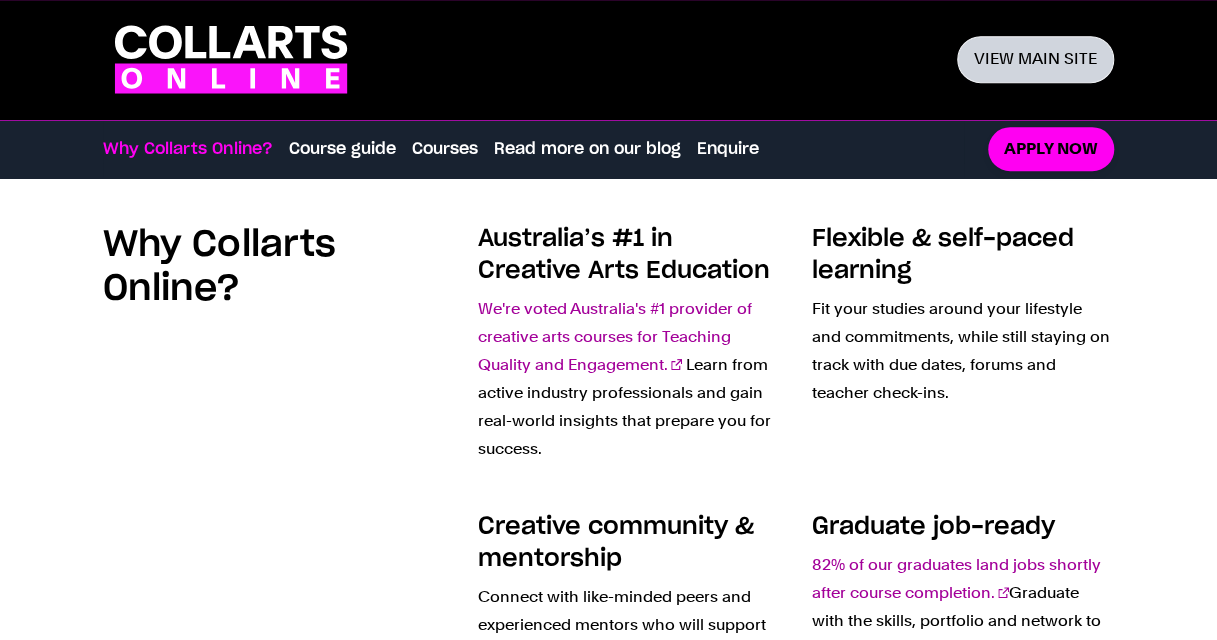 click on "View main site" at bounding box center [1035, 59] 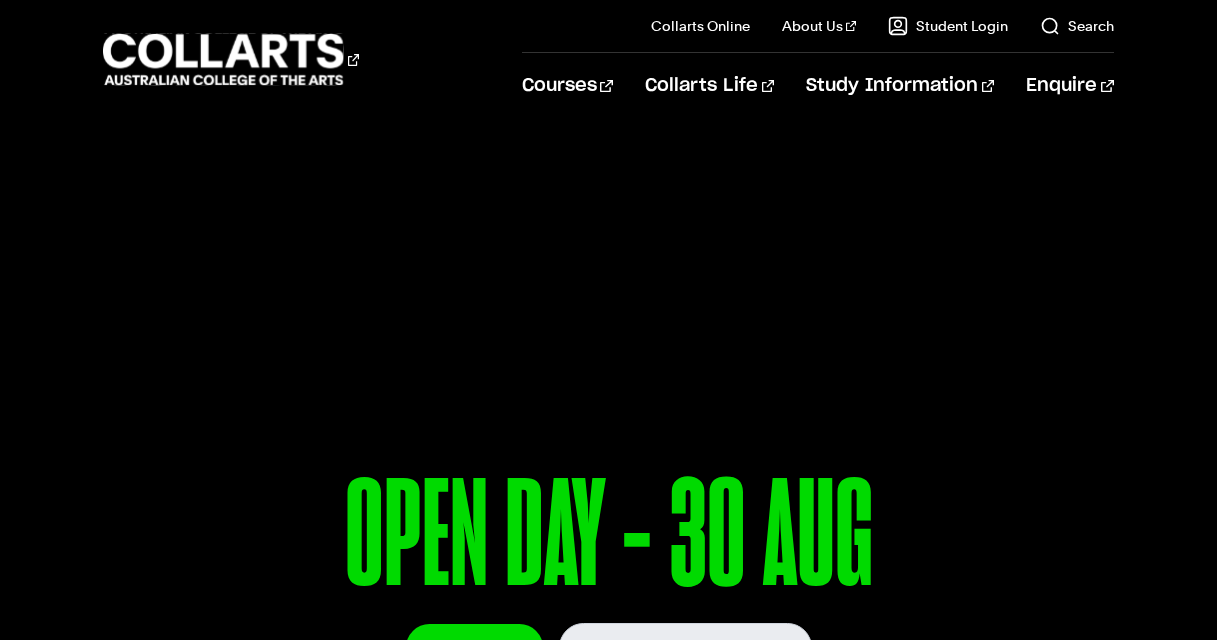 scroll, scrollTop: 0, scrollLeft: 0, axis: both 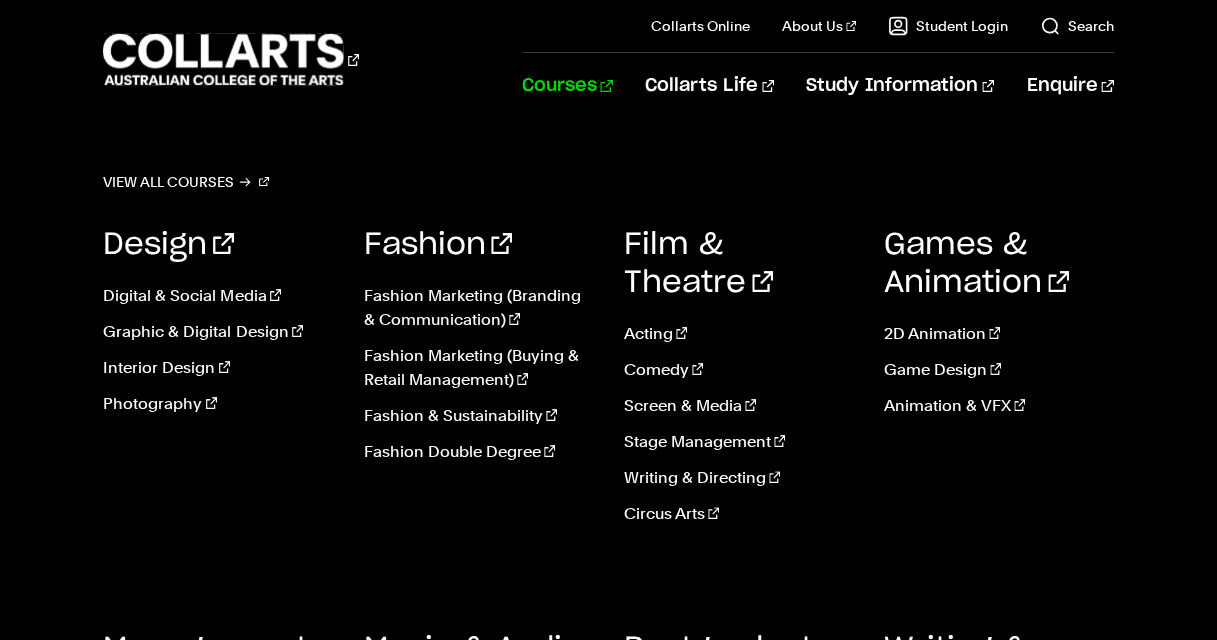 click on "Courses" at bounding box center (567, 86) 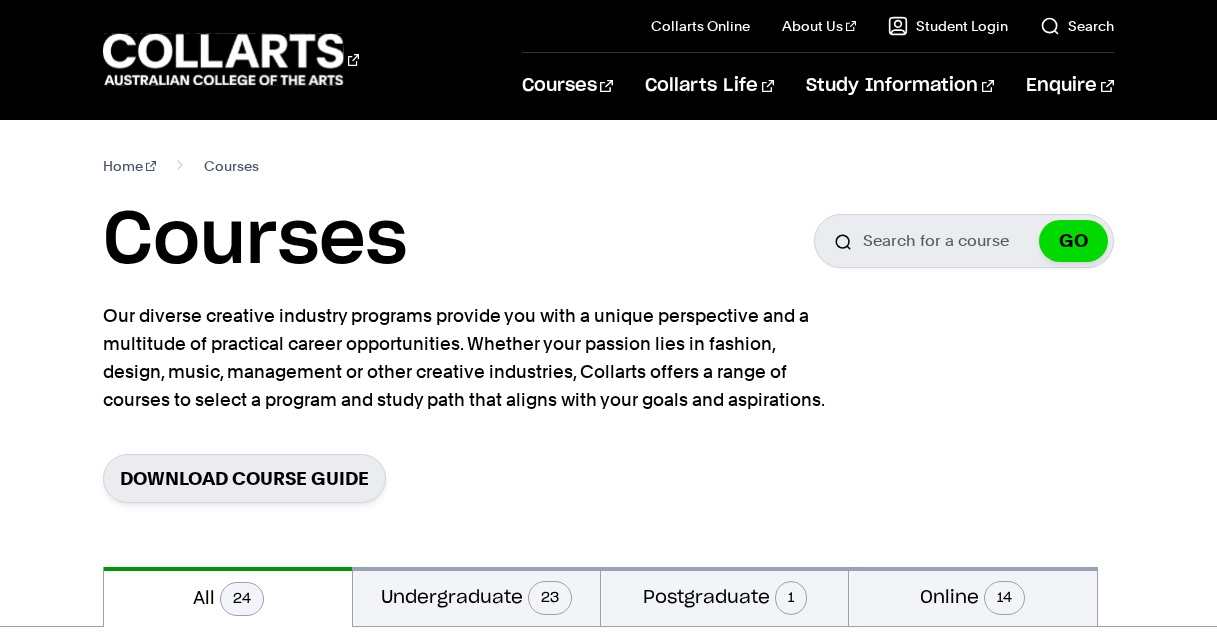 scroll, scrollTop: 0, scrollLeft: 0, axis: both 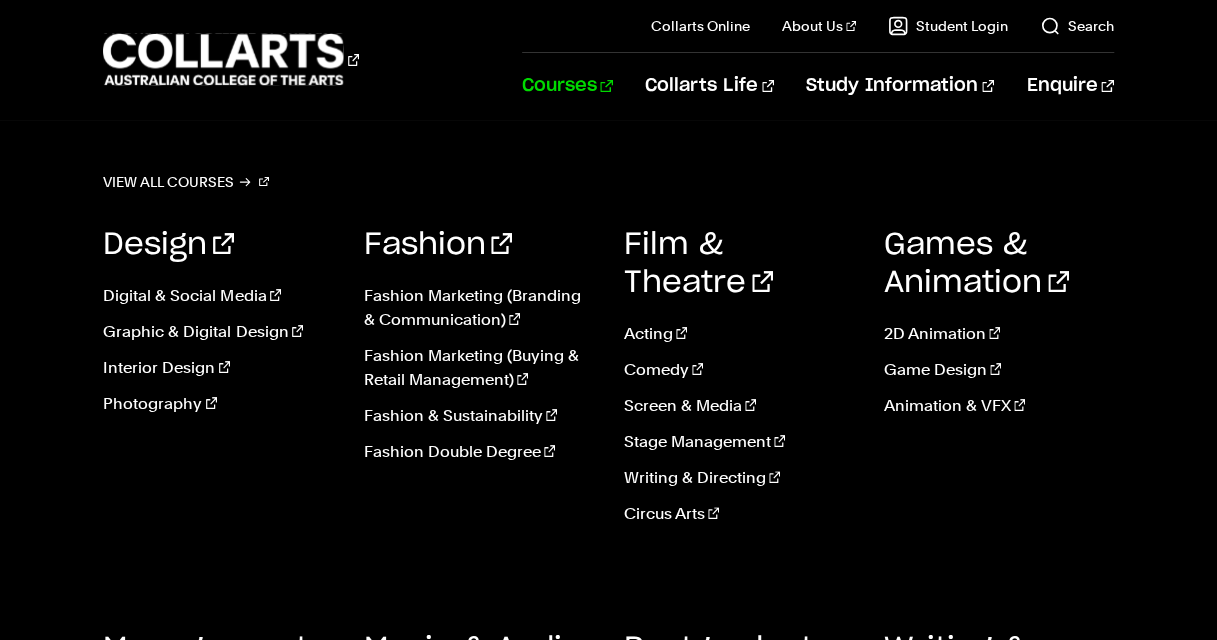 click on "Courses" at bounding box center [567, 86] 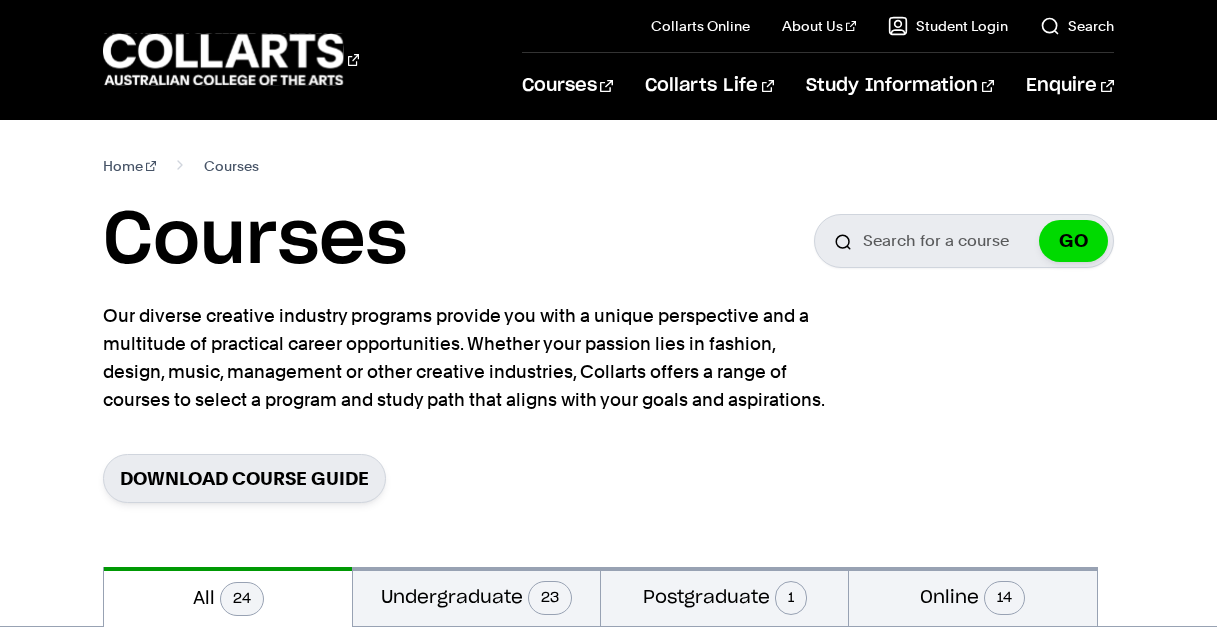 scroll, scrollTop: 0, scrollLeft: 0, axis: both 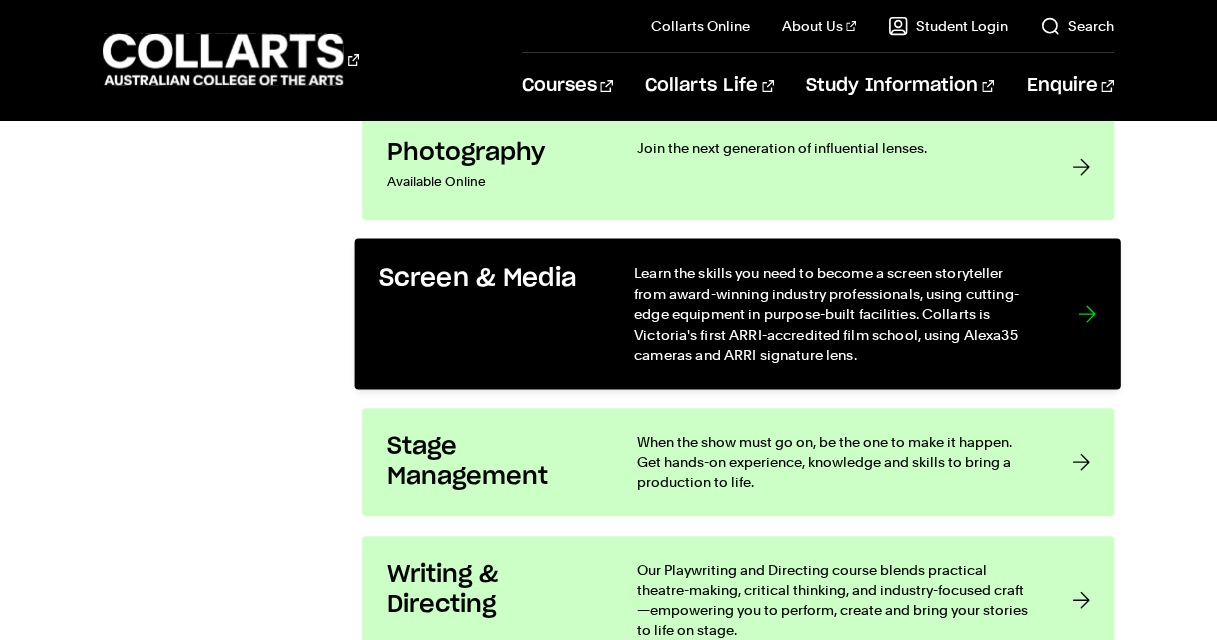 click on "Screen & Media" at bounding box center (486, 314) 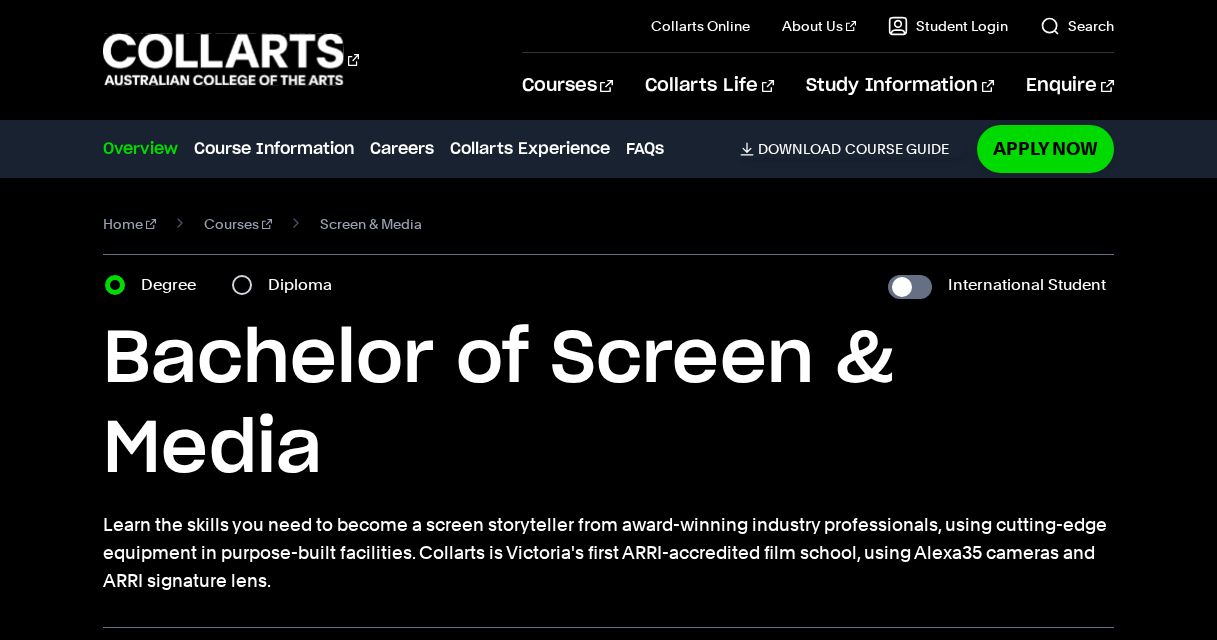 scroll, scrollTop: 0, scrollLeft: 0, axis: both 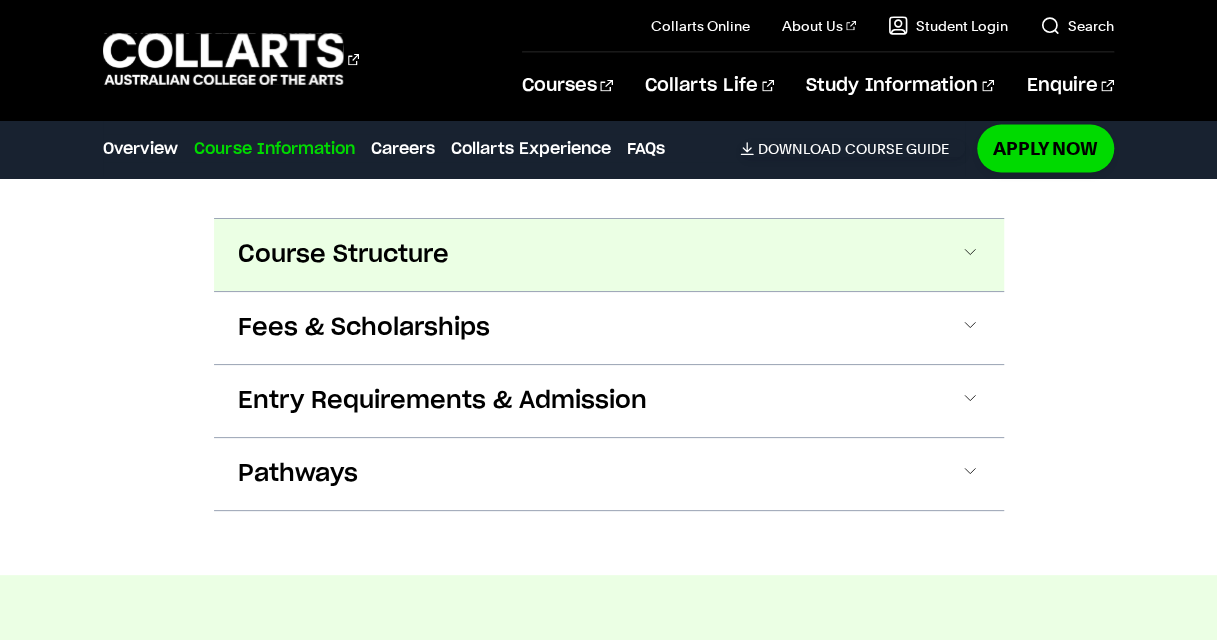 click on "Course Structure" at bounding box center [343, 255] 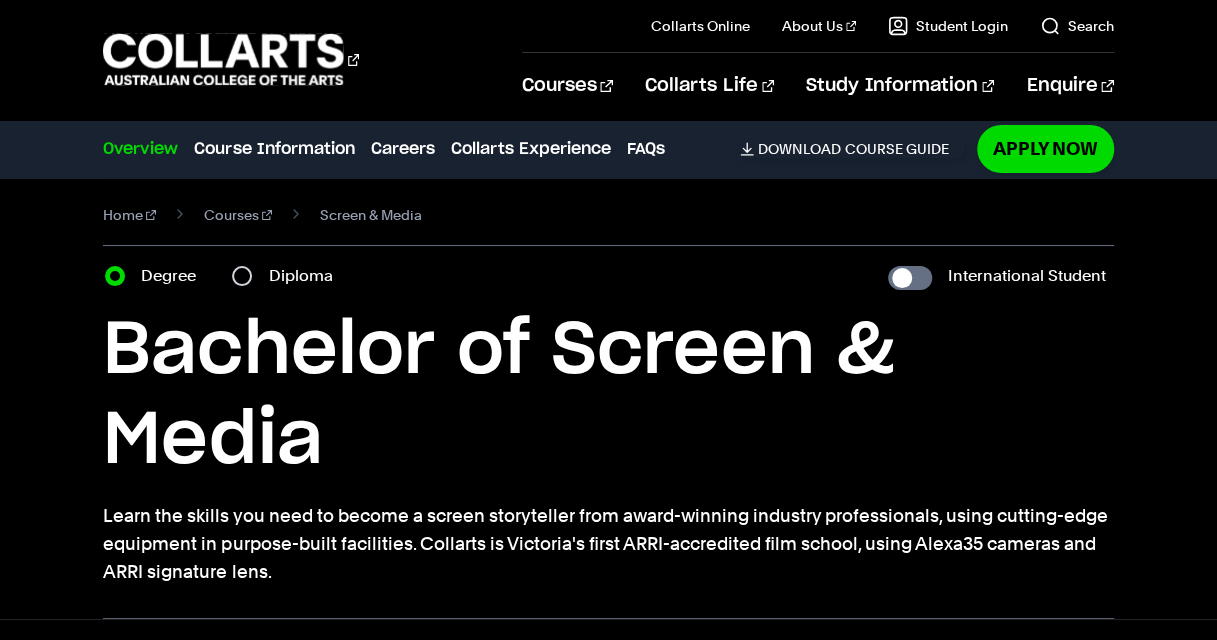 scroll, scrollTop: 0, scrollLeft: 0, axis: both 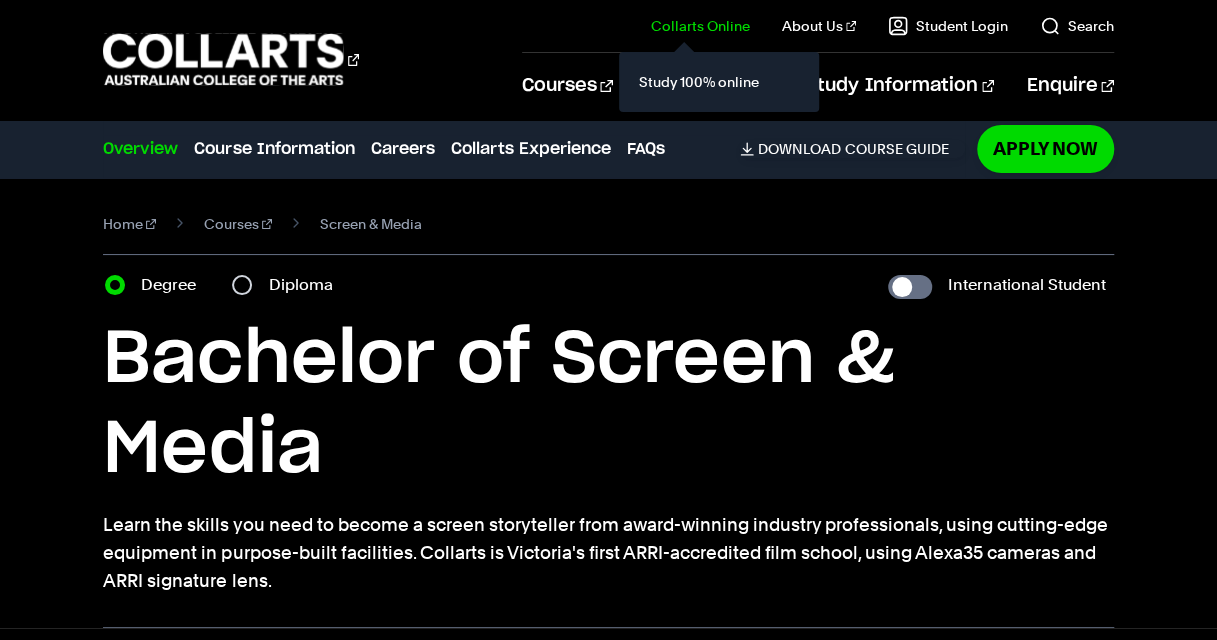 click on "Collarts Online" at bounding box center (700, 26) 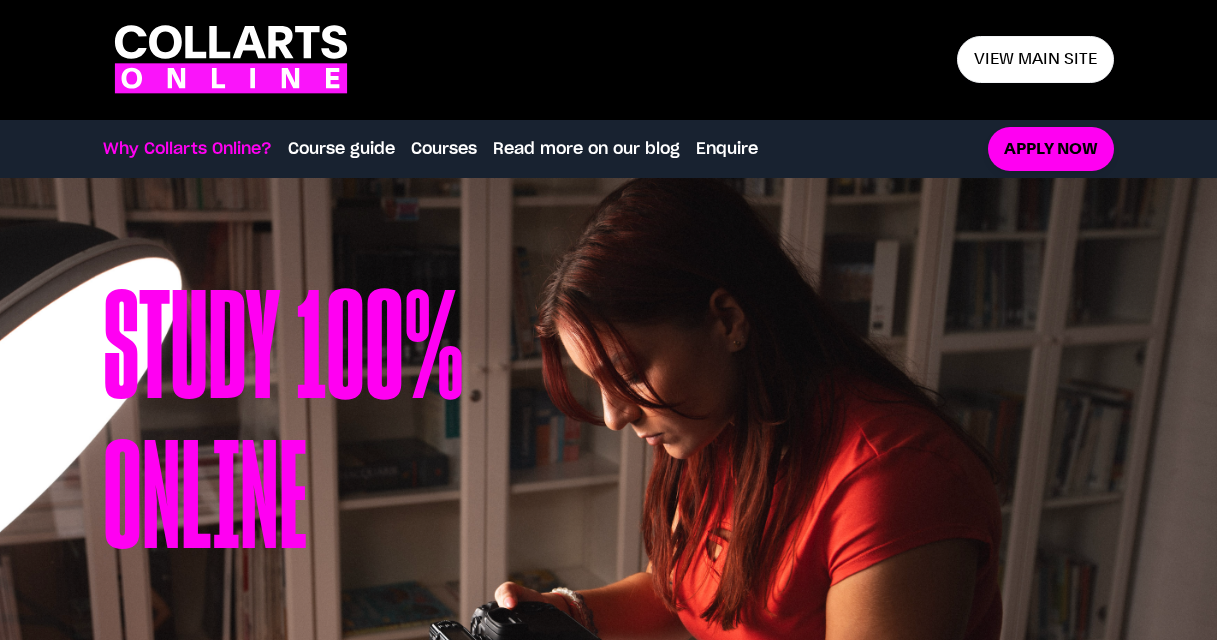 scroll, scrollTop: 0, scrollLeft: 0, axis: both 